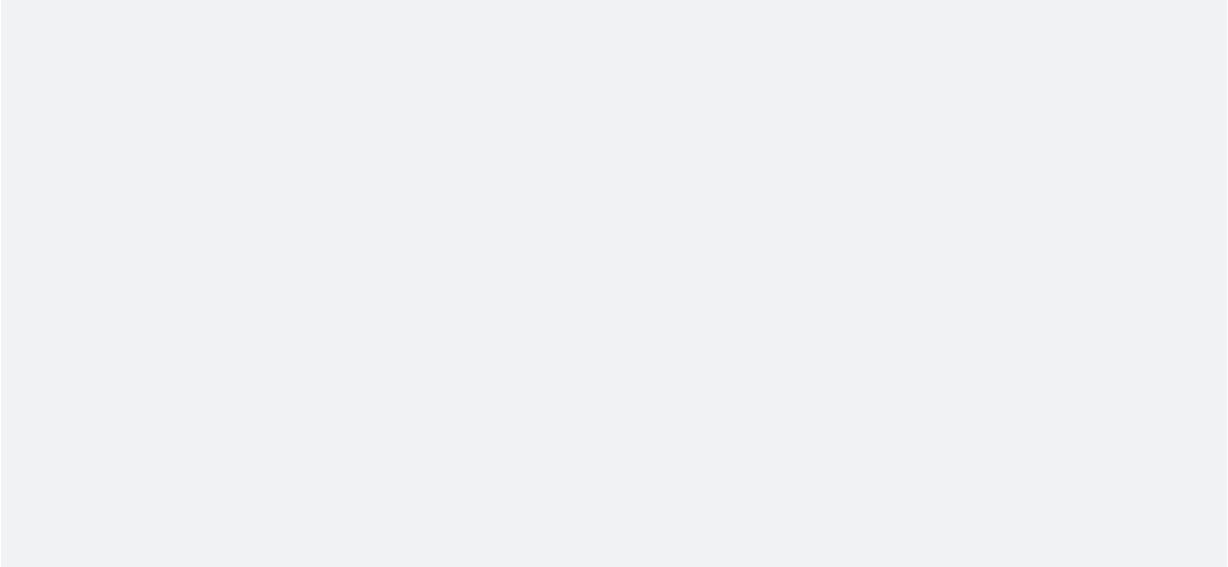 scroll, scrollTop: 0, scrollLeft: 0, axis: both 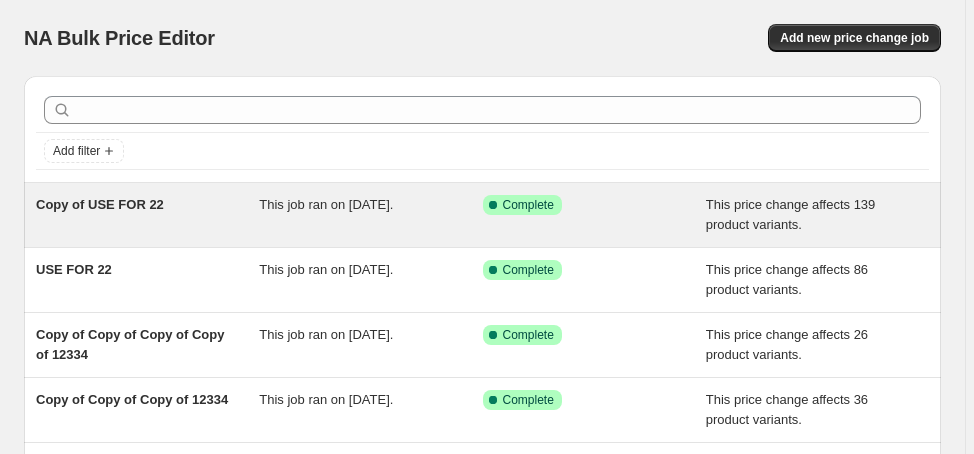 click on "Copy of USE FOR 22" at bounding box center [147, 215] 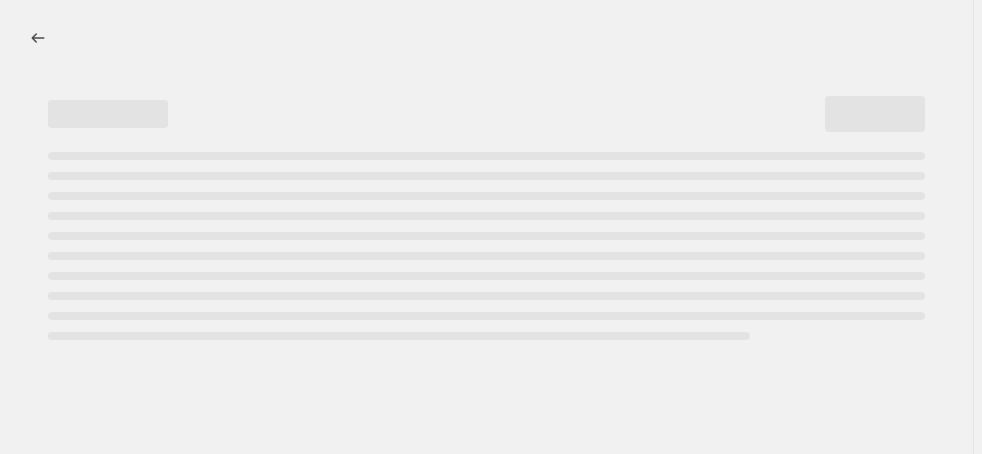 select on "margin" 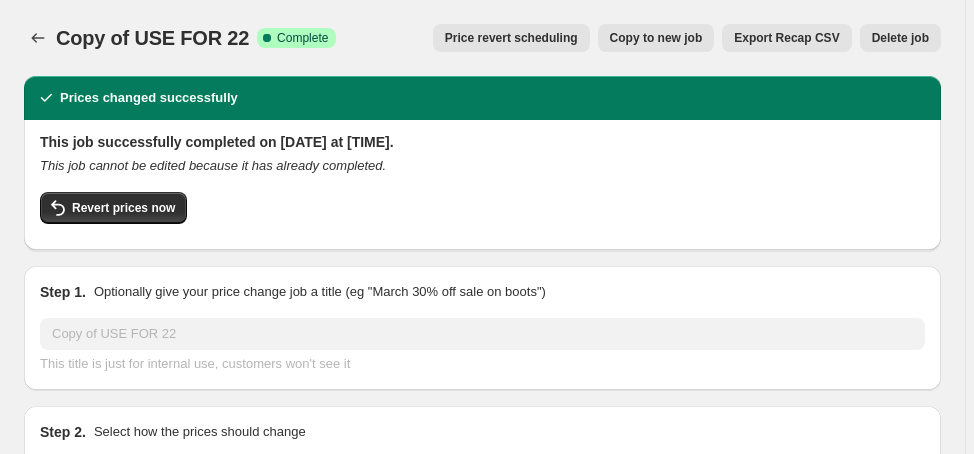 click on "Delete job" at bounding box center (900, 38) 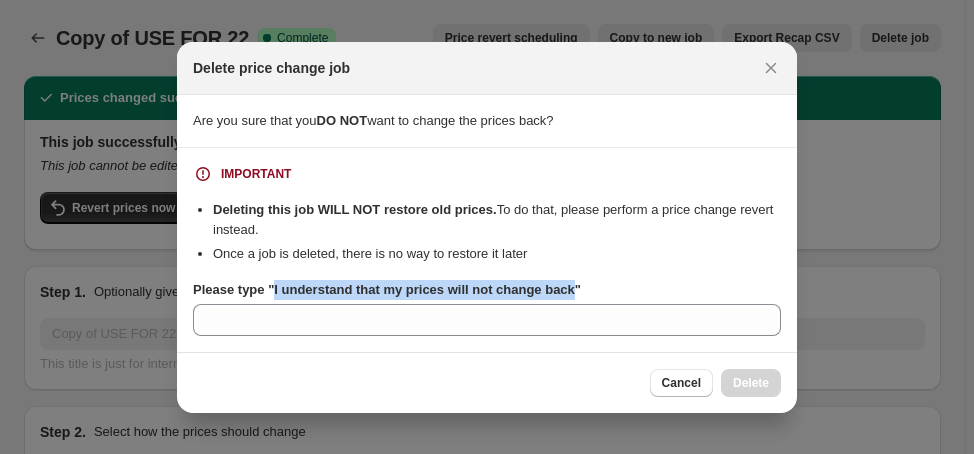 drag, startPoint x: 273, startPoint y: 292, endPoint x: 568, endPoint y: 294, distance: 295.00677 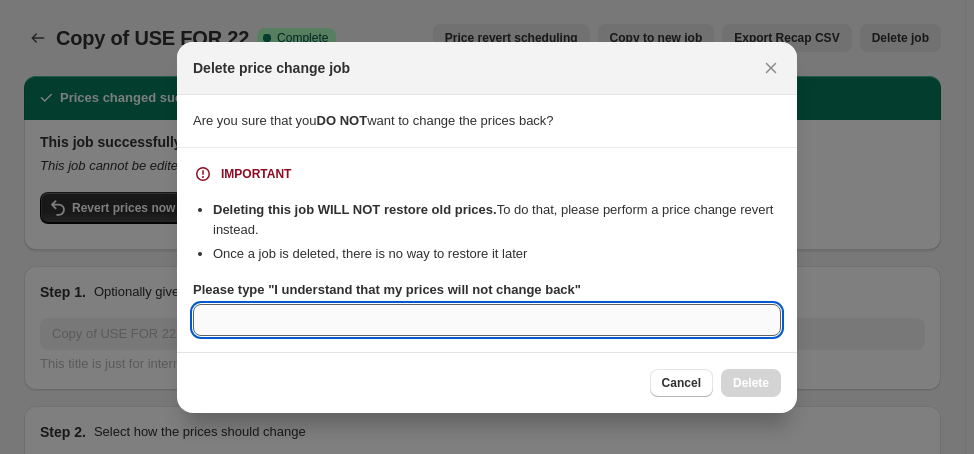 paste on "I understand that my prices will not change back" 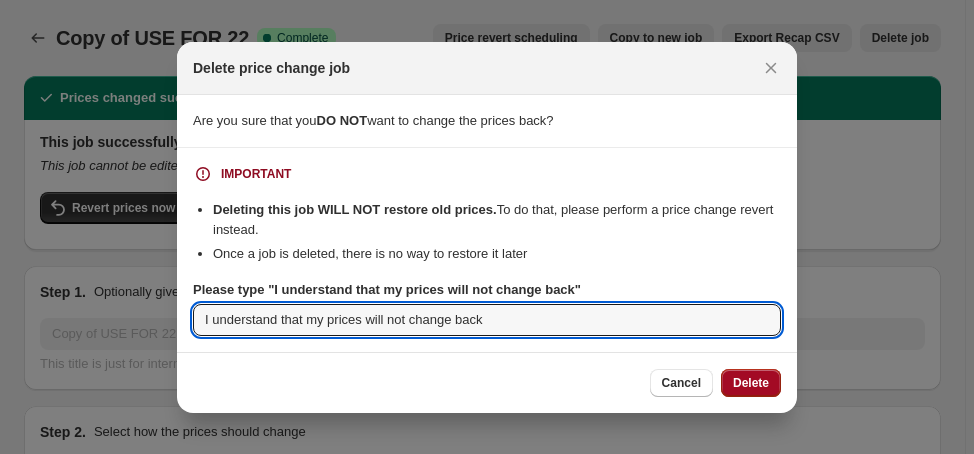 type on "I understand that my prices will not change back" 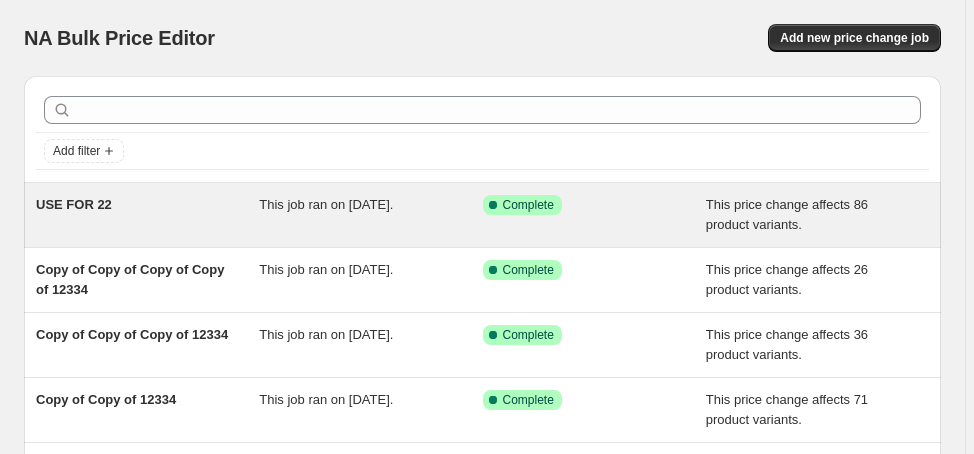 click on "USE FOR 22" at bounding box center [147, 215] 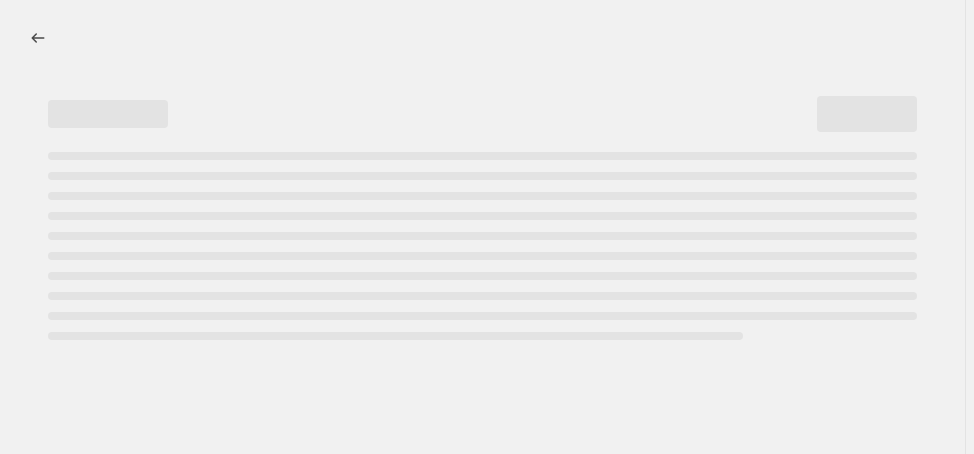 select on "margin" 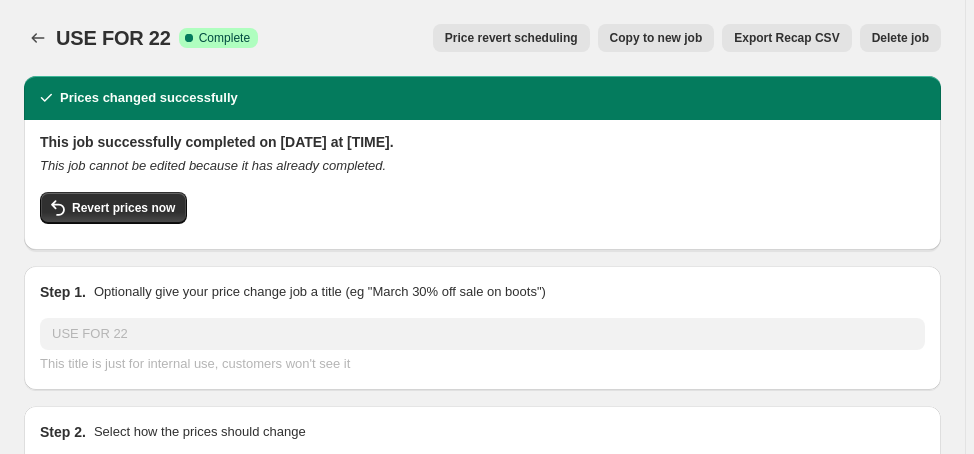click on "Copy to new job" at bounding box center [656, 38] 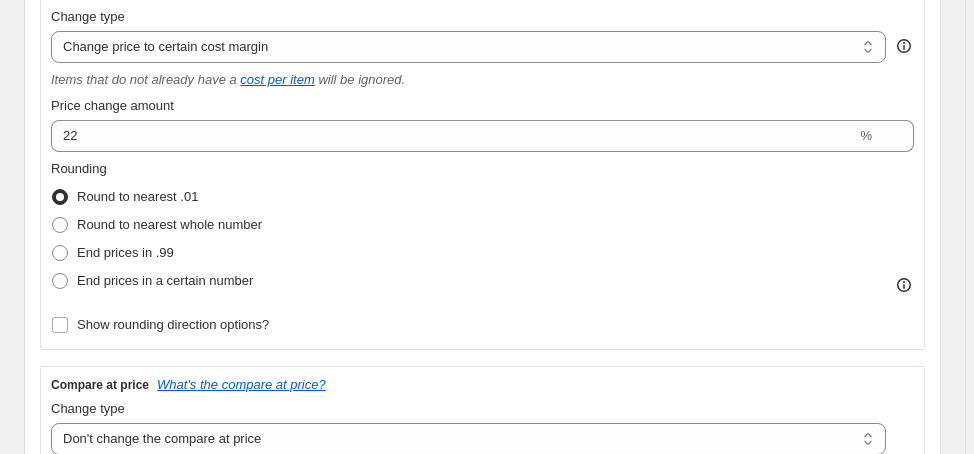 scroll, scrollTop: 480, scrollLeft: 0, axis: vertical 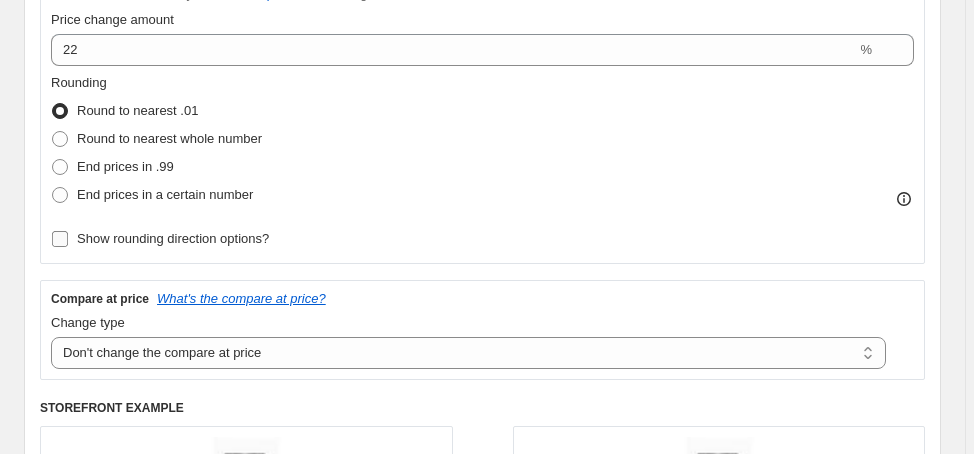 click on "Show rounding direction options?" at bounding box center [173, 238] 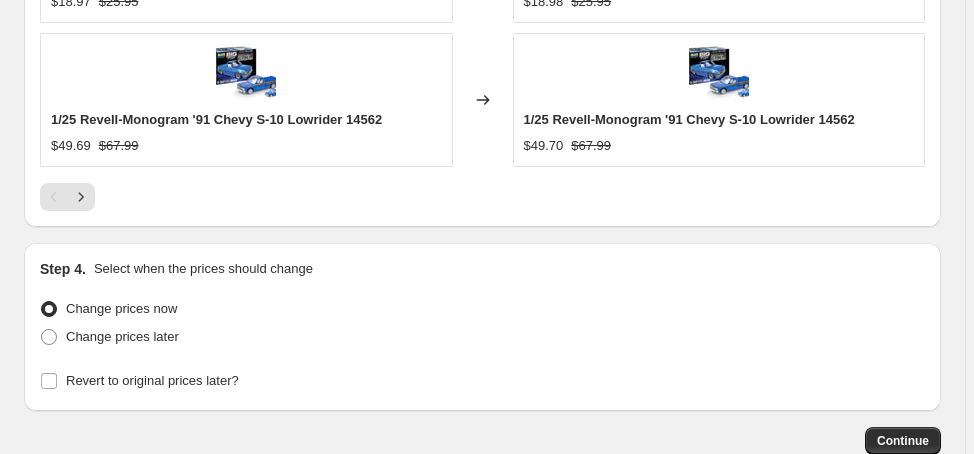 scroll, scrollTop: 2467, scrollLeft: 0, axis: vertical 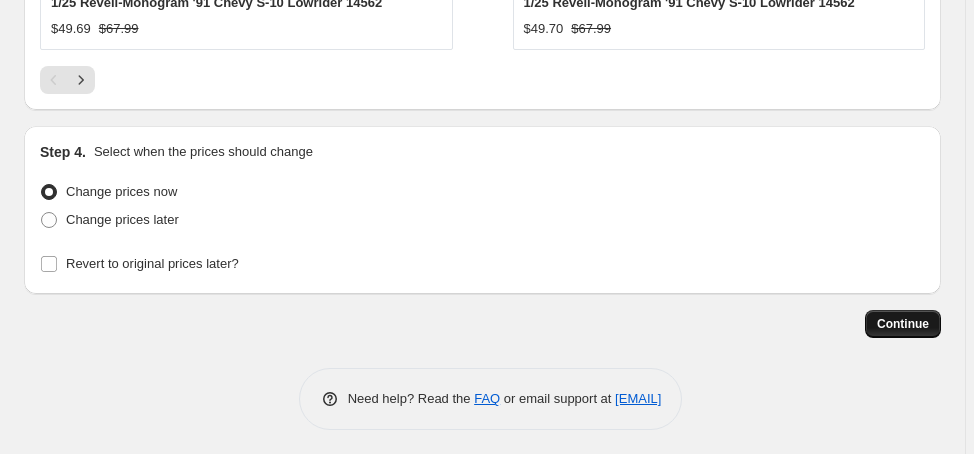 click on "Continue" at bounding box center [903, 324] 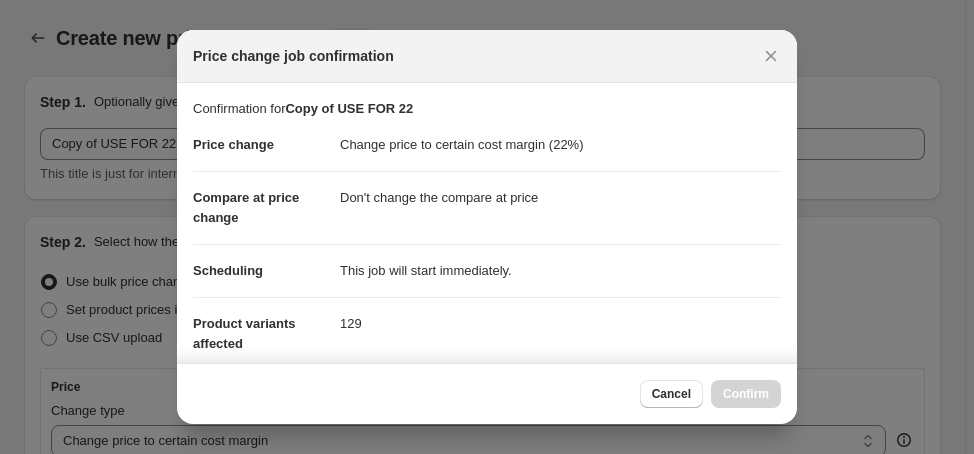 scroll, scrollTop: 2467, scrollLeft: 0, axis: vertical 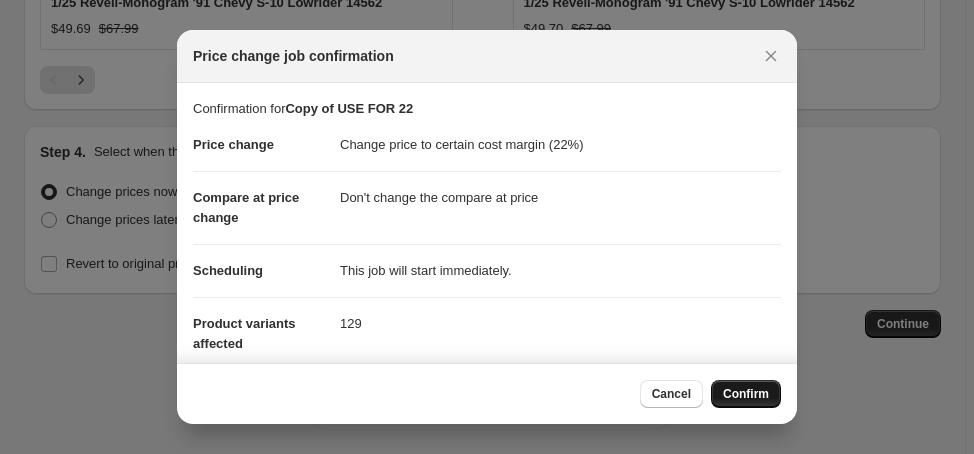 click on "Confirm" at bounding box center (746, 394) 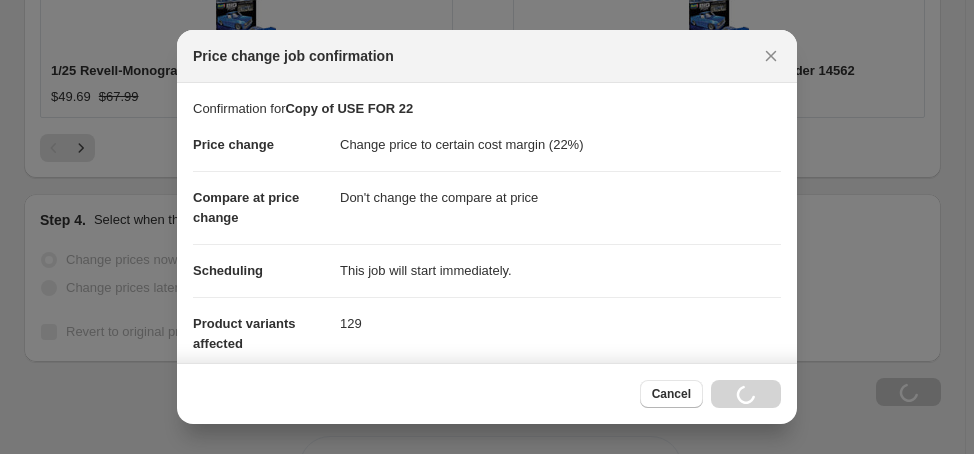 scroll, scrollTop: 2535, scrollLeft: 0, axis: vertical 